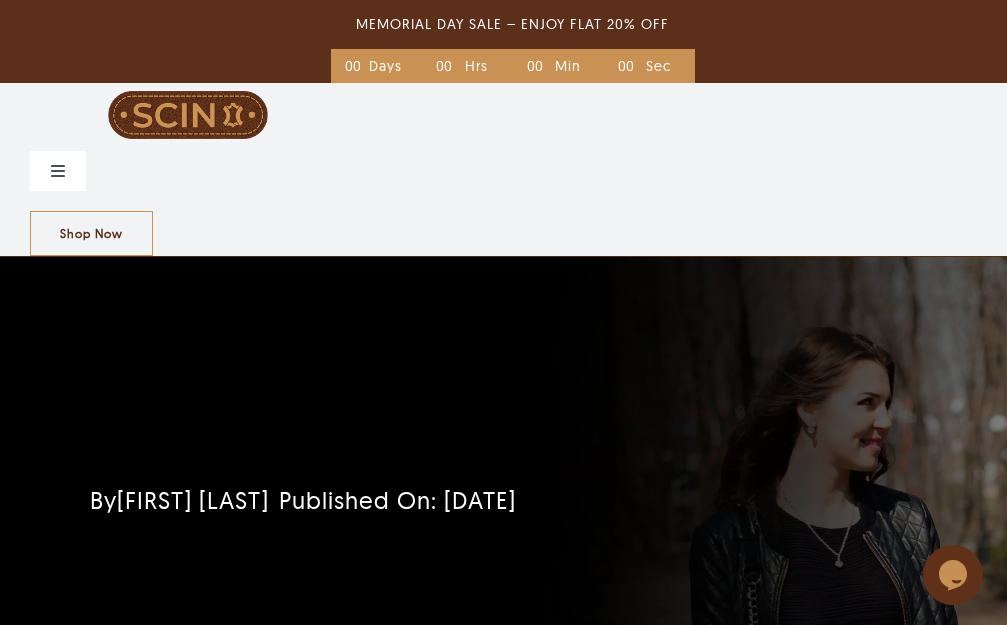 scroll, scrollTop: 51, scrollLeft: 0, axis: vertical 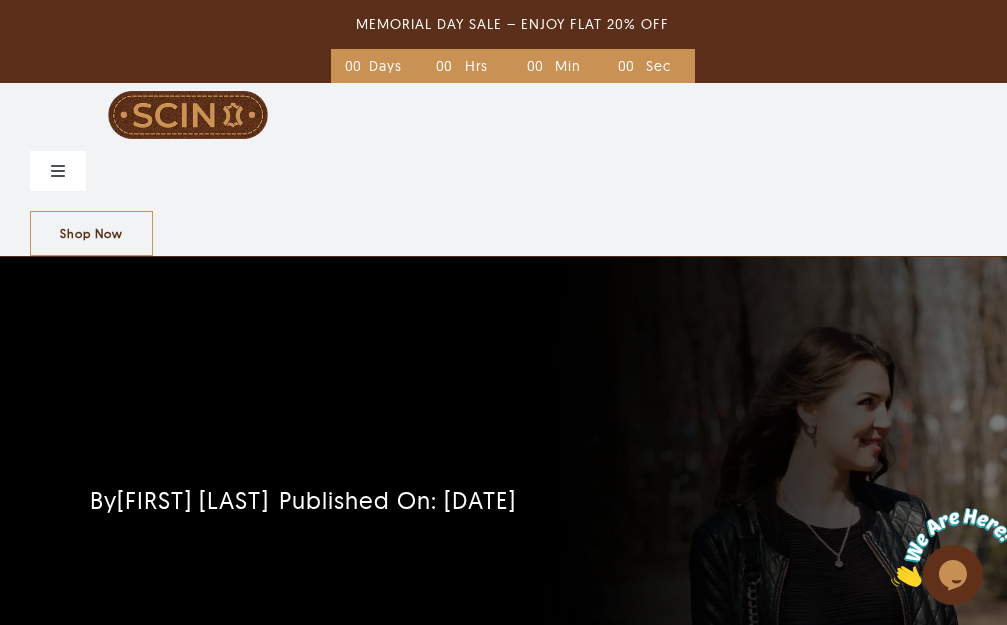 click on "Toggle Navigation" at bounding box center [58, 171] 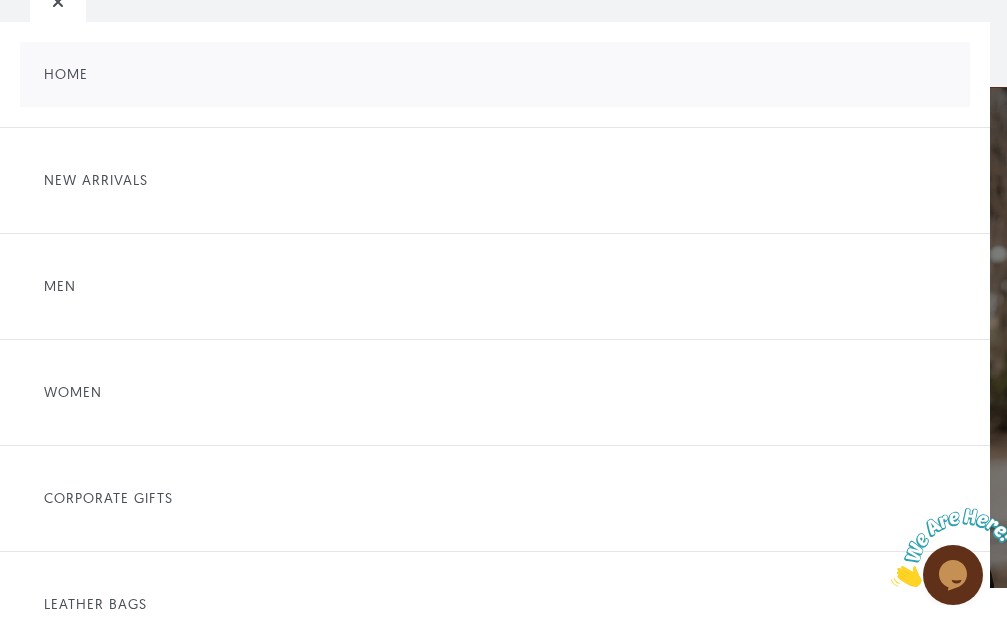scroll, scrollTop: 200, scrollLeft: 0, axis: vertical 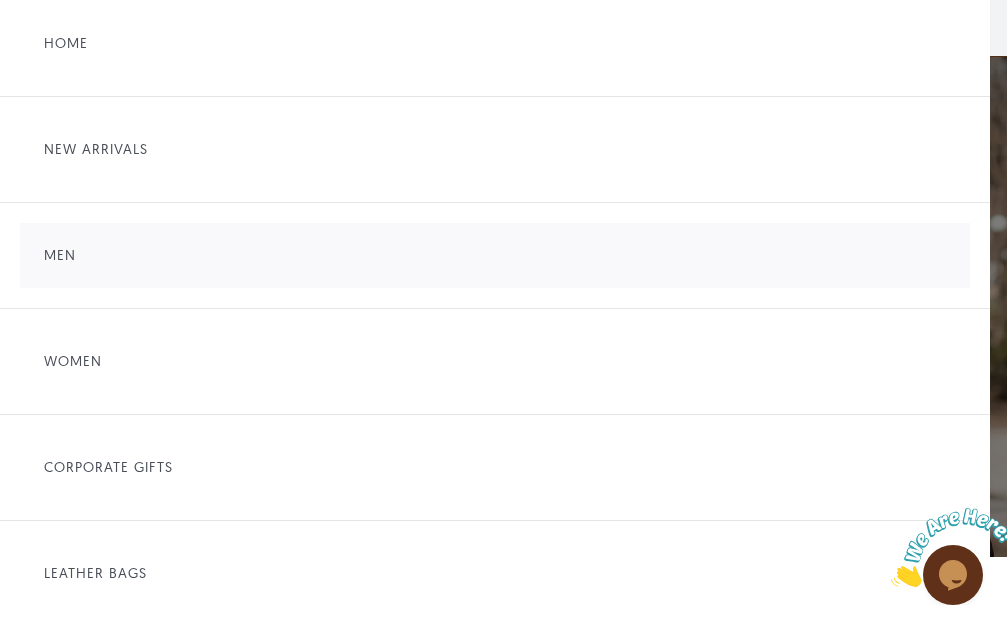 click on "MEN" at bounding box center [60, 255] 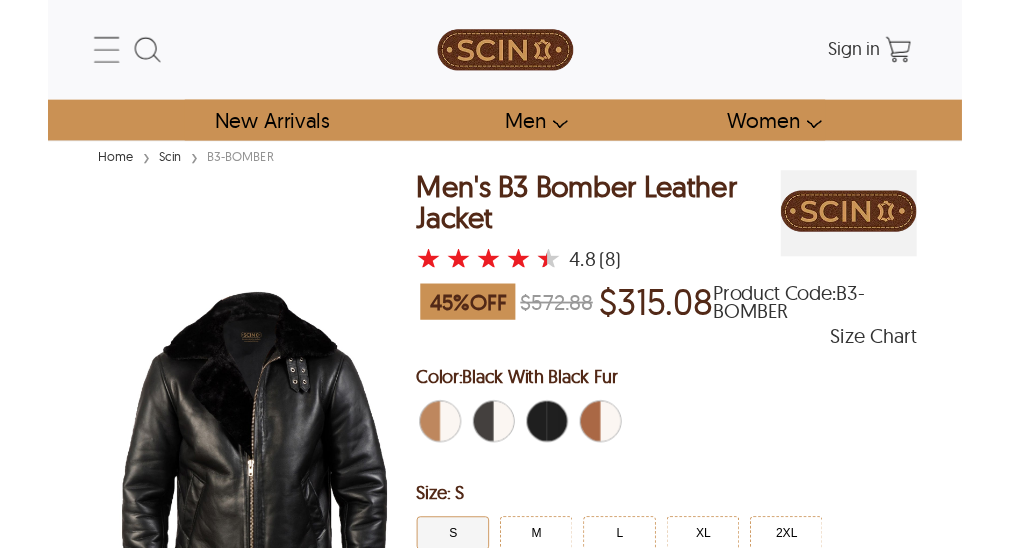 scroll, scrollTop: 0, scrollLeft: 0, axis: both 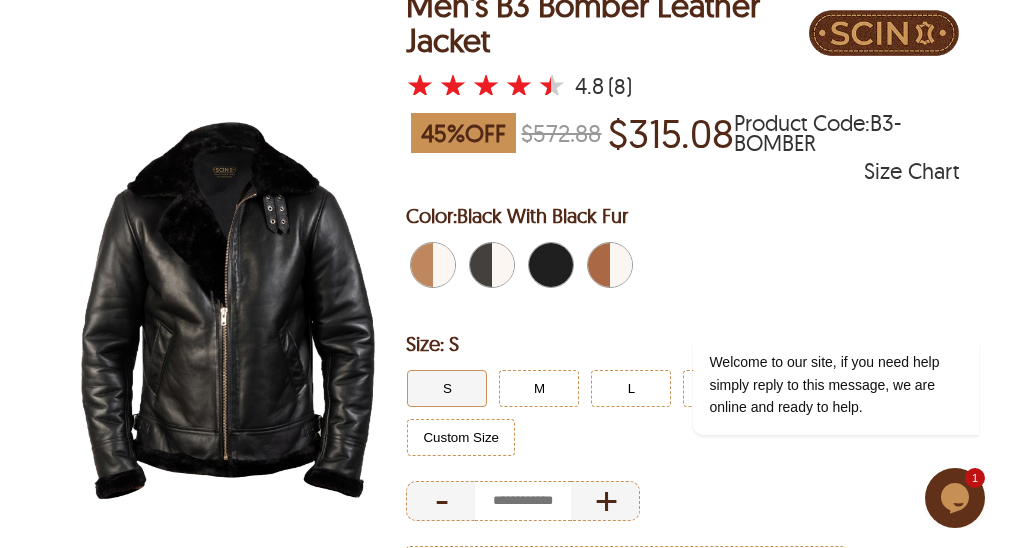drag, startPoint x: 233, startPoint y: 273, endPoint x: 172, endPoint y: 240, distance: 69.354164 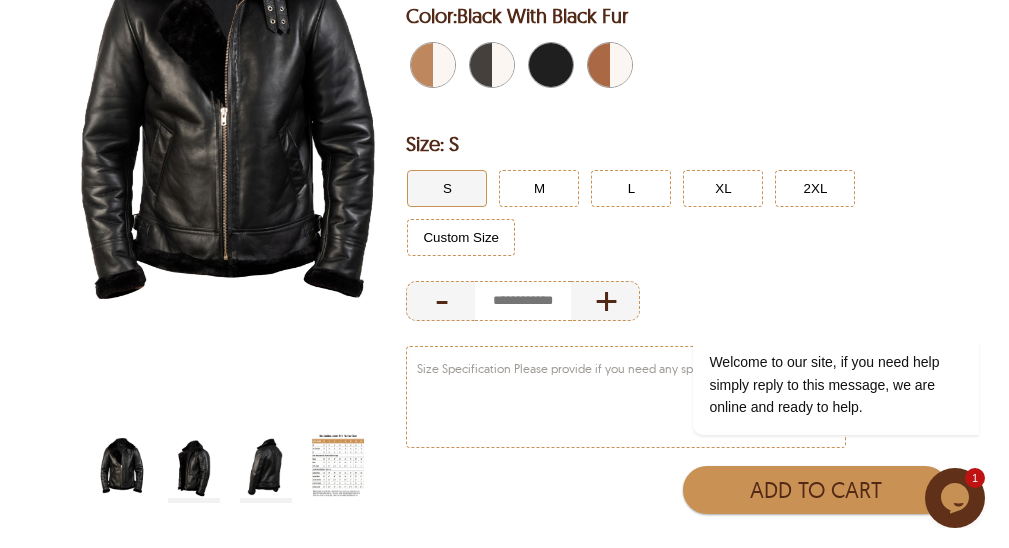 scroll, scrollTop: 500, scrollLeft: 0, axis: vertical 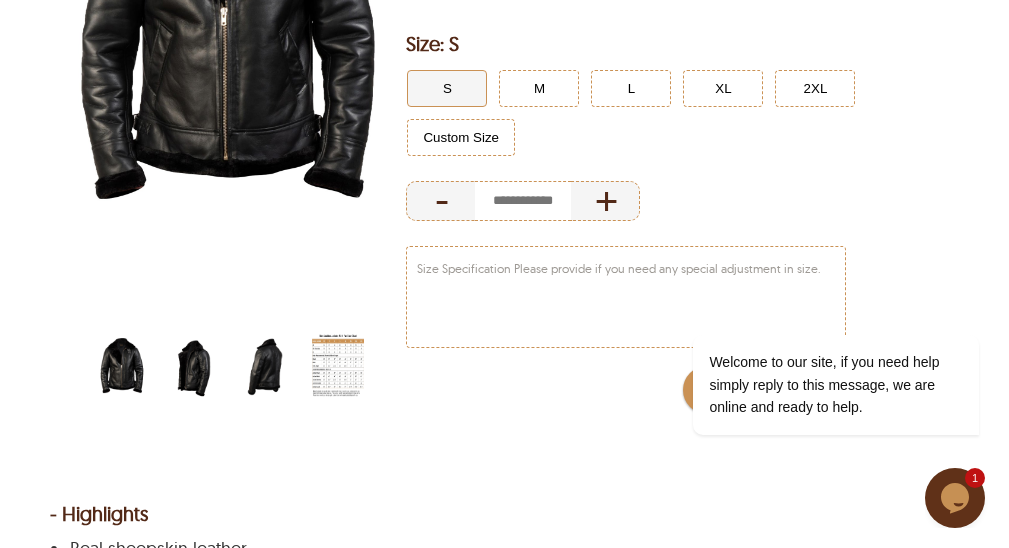 click at bounding box center (266, 365) 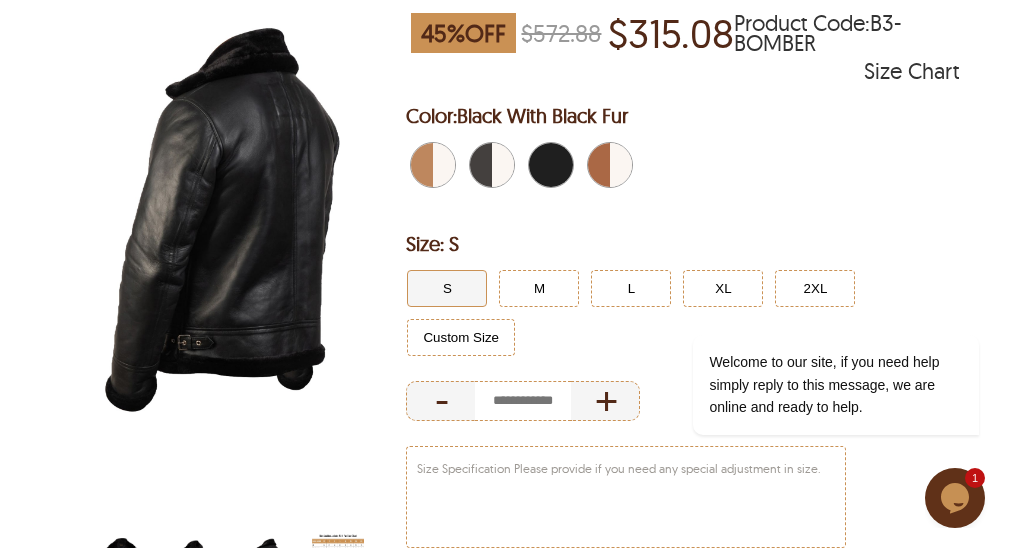 scroll, scrollTop: 200, scrollLeft: 0, axis: vertical 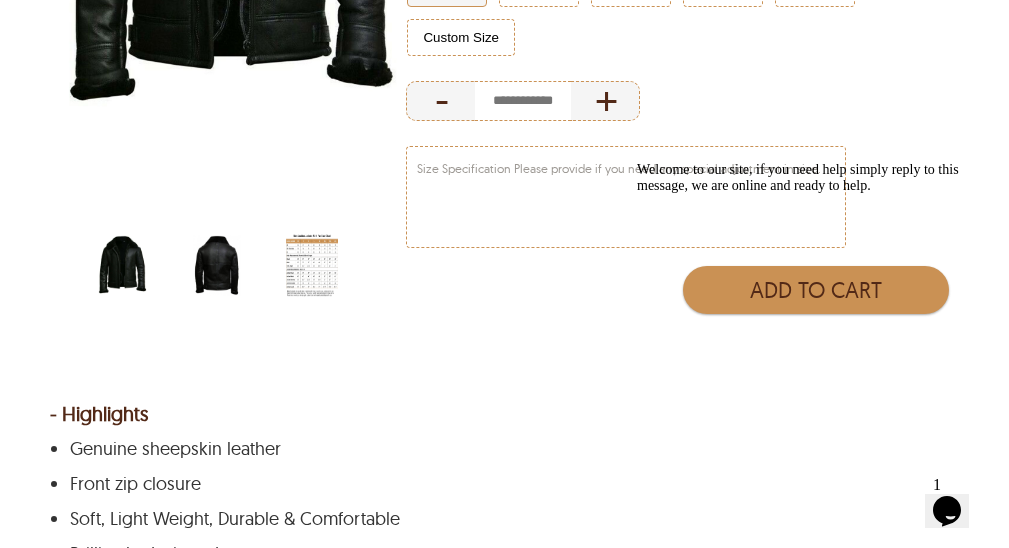 click at bounding box center [217, 265] 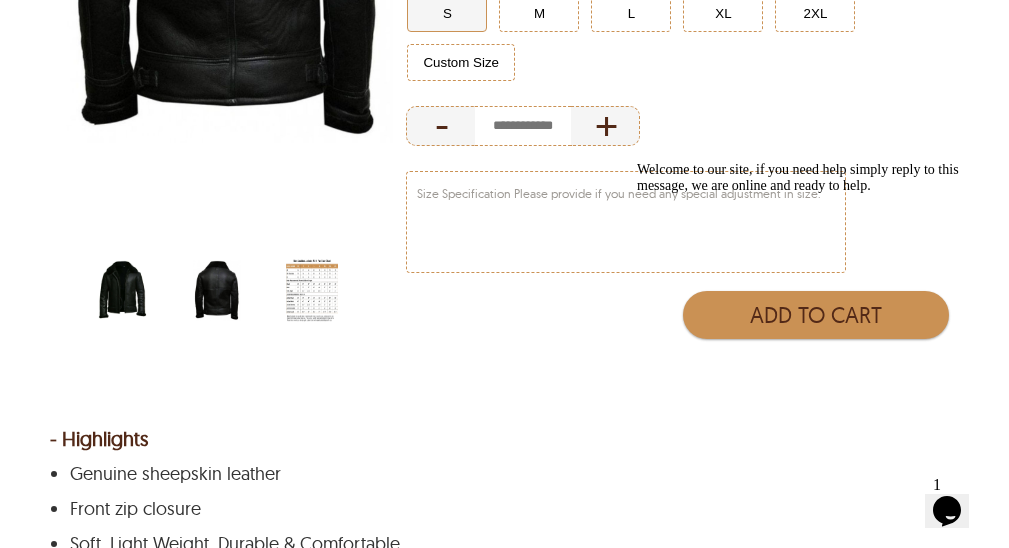 scroll, scrollTop: 300, scrollLeft: 0, axis: vertical 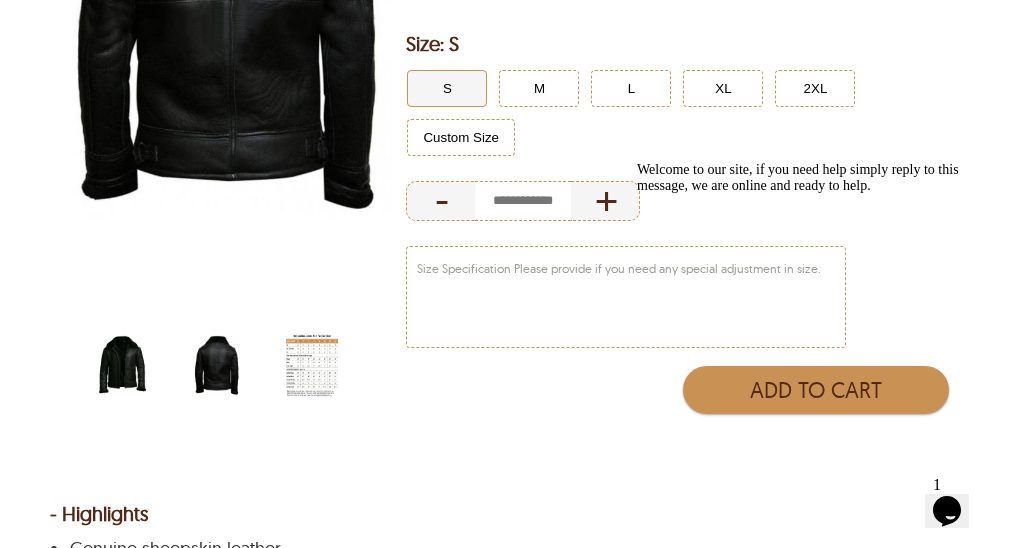 click at bounding box center (312, 365) 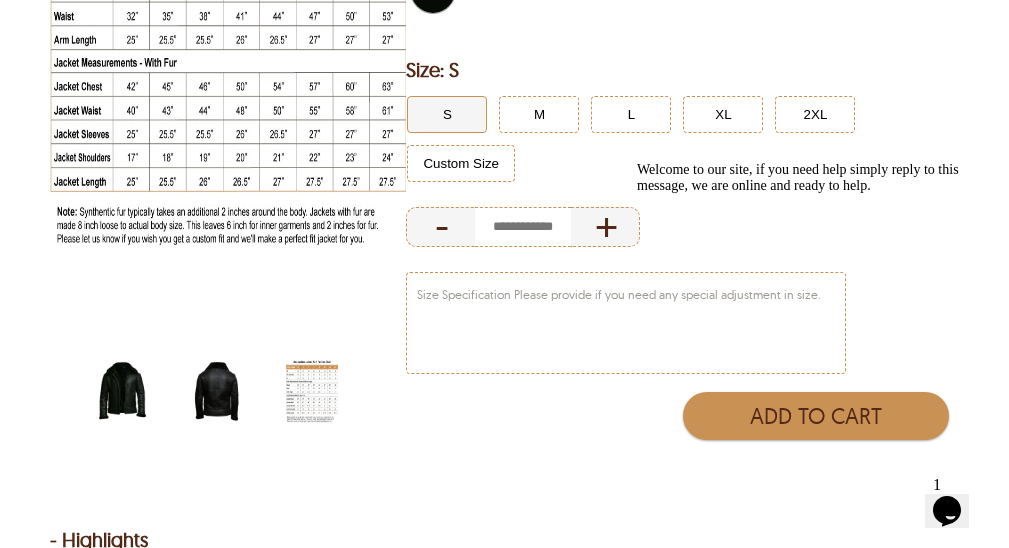 scroll, scrollTop: 300, scrollLeft: 0, axis: vertical 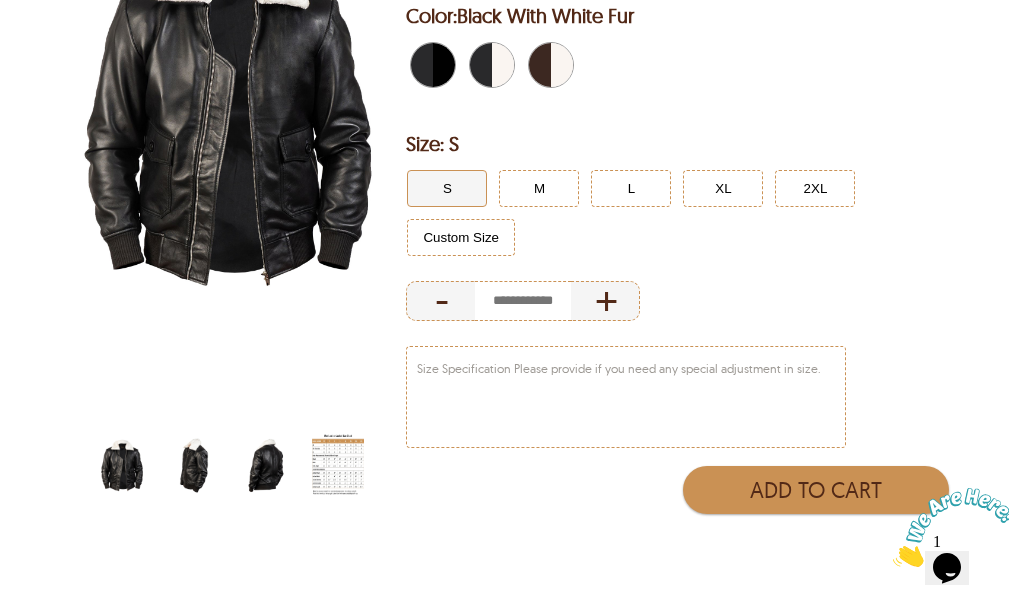 click at bounding box center (266, 465) 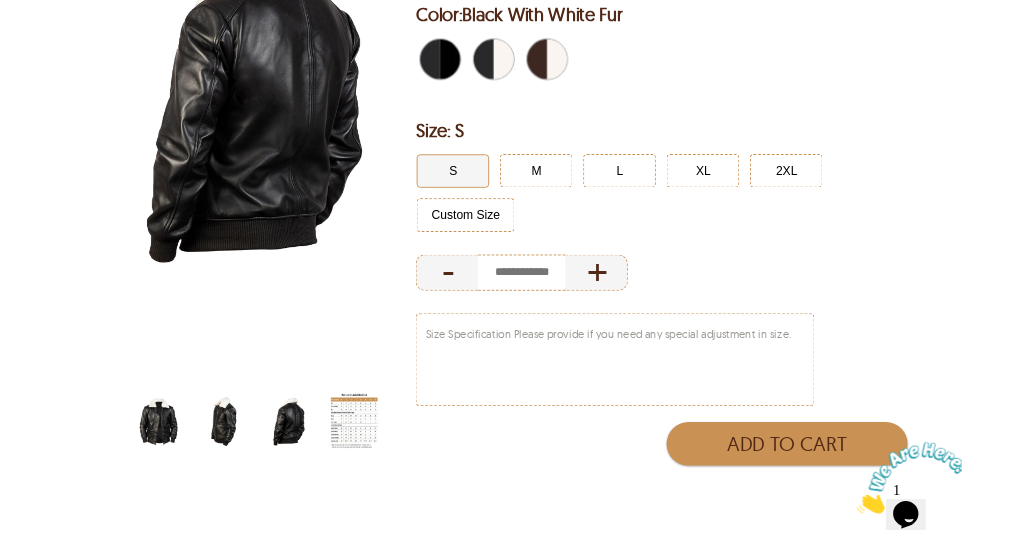 scroll, scrollTop: 200, scrollLeft: 0, axis: vertical 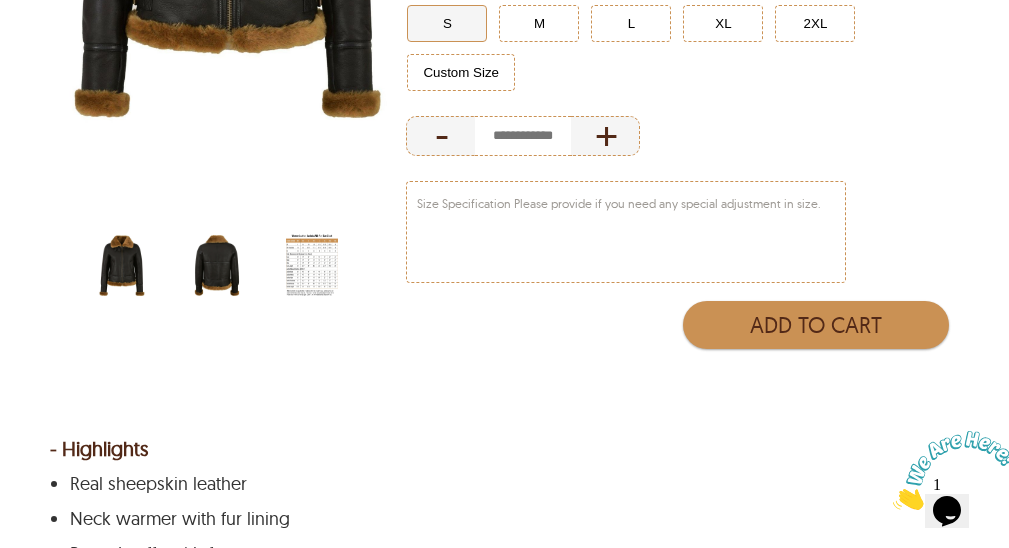 click at bounding box center [217, 265] 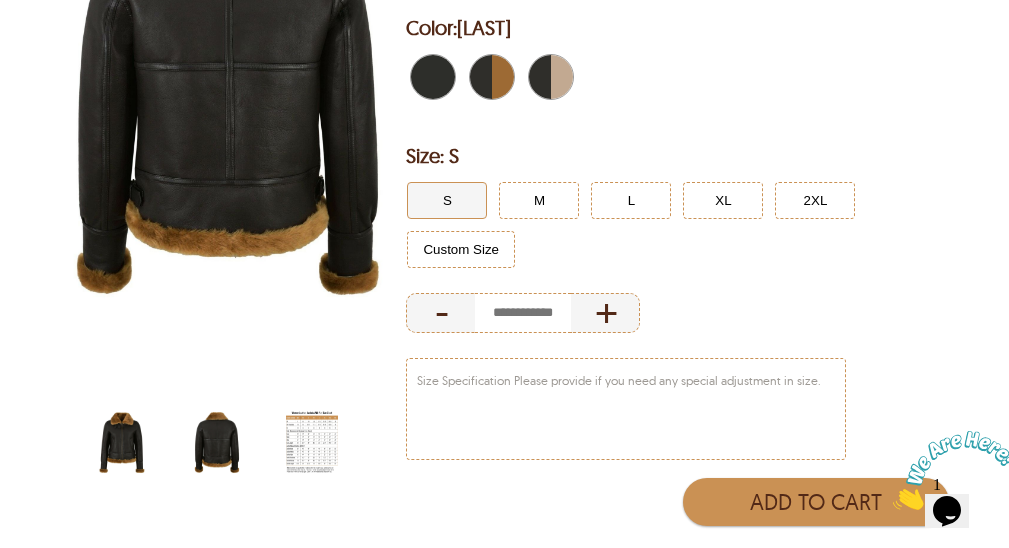 scroll, scrollTop: 400, scrollLeft: 0, axis: vertical 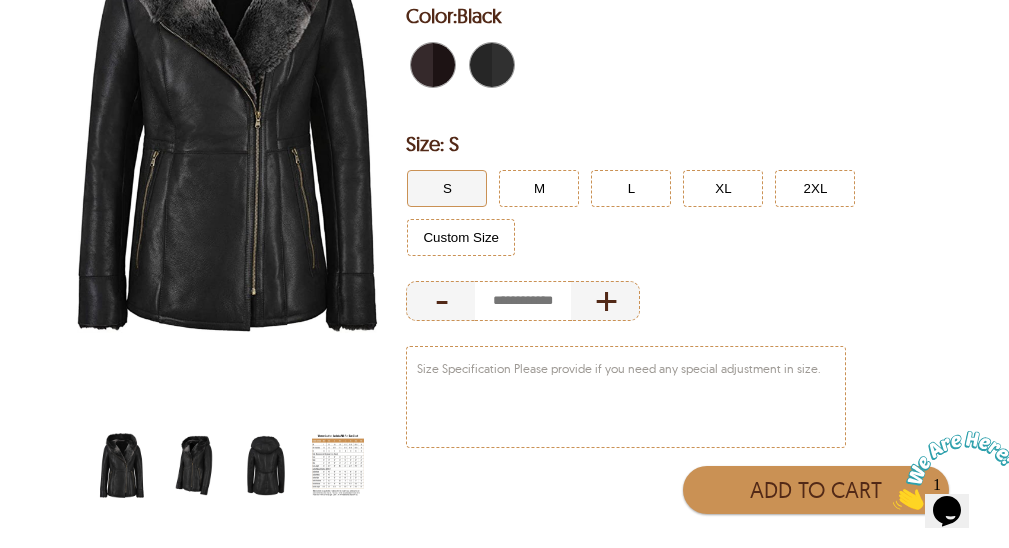 click at bounding box center [266, 465] 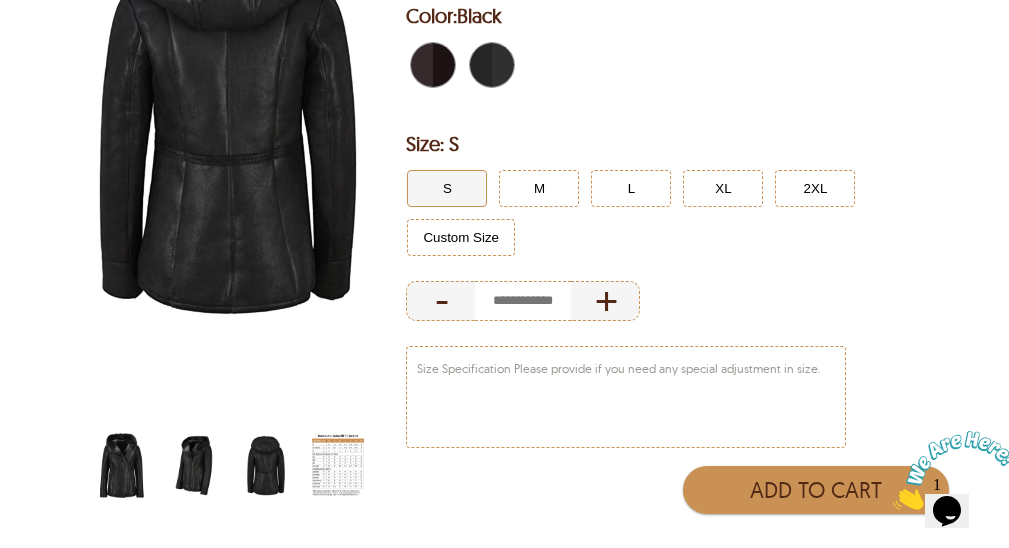 scroll, scrollTop: 300, scrollLeft: 0, axis: vertical 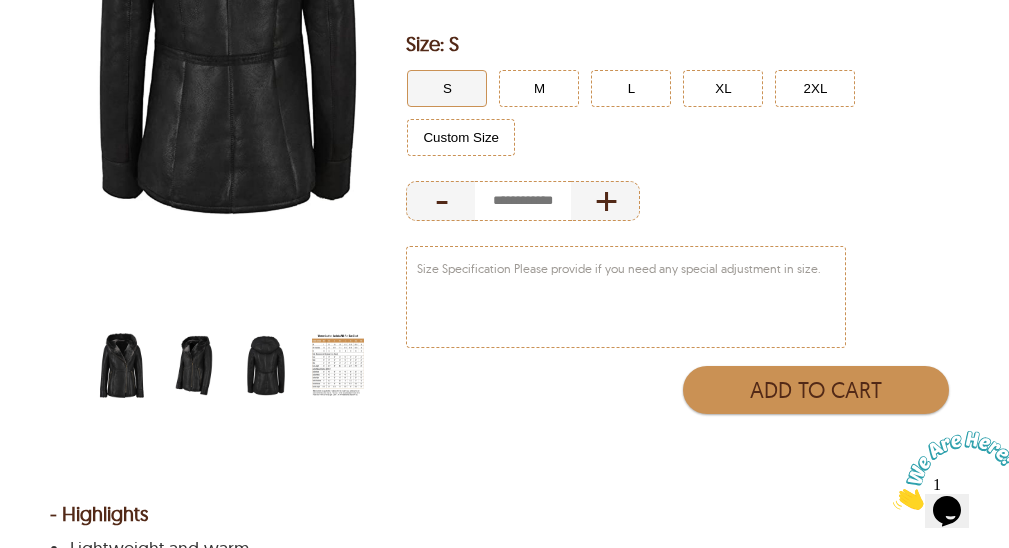 click at bounding box center (338, 365) 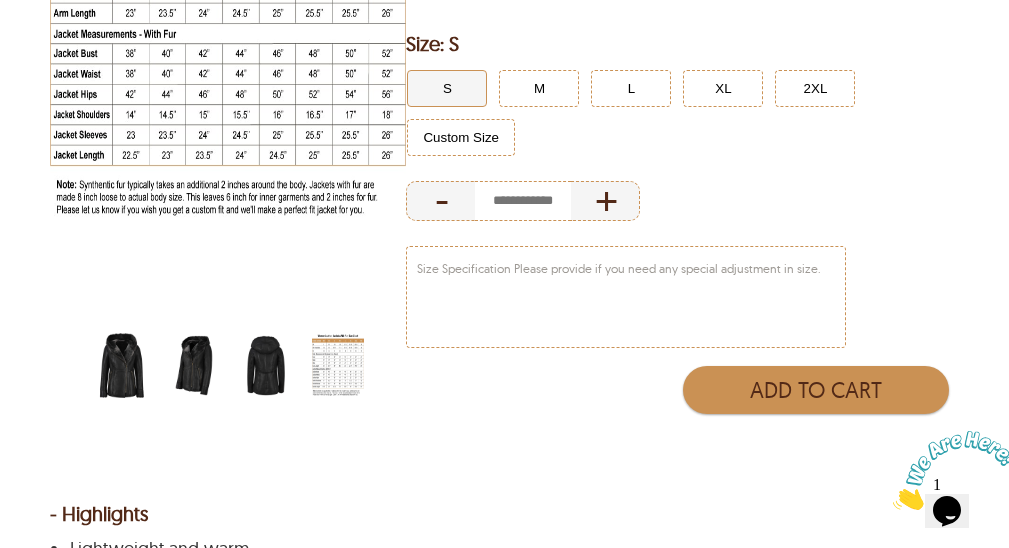scroll, scrollTop: 300, scrollLeft: 0, axis: vertical 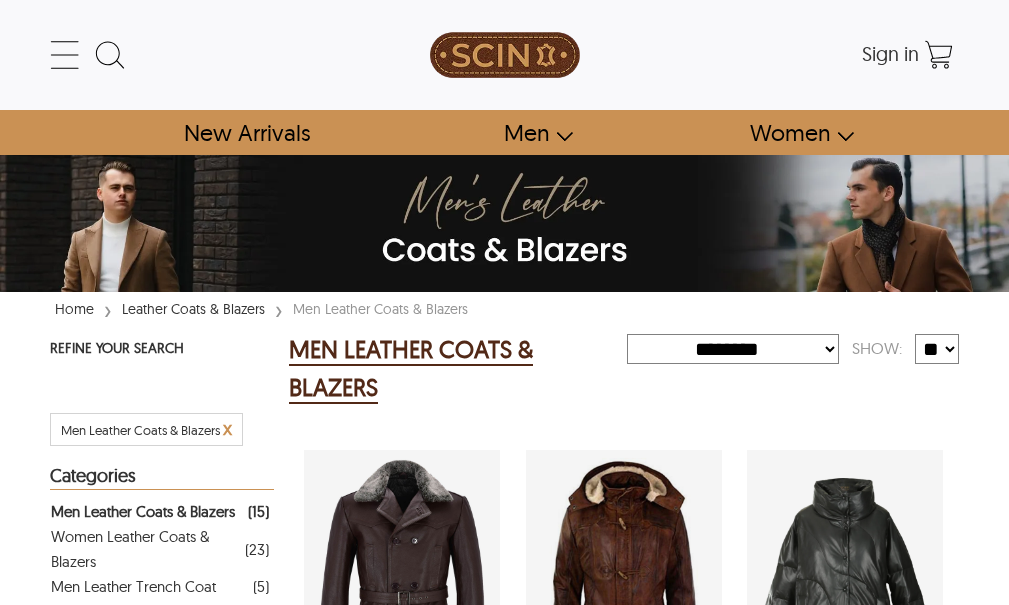 select on "********" 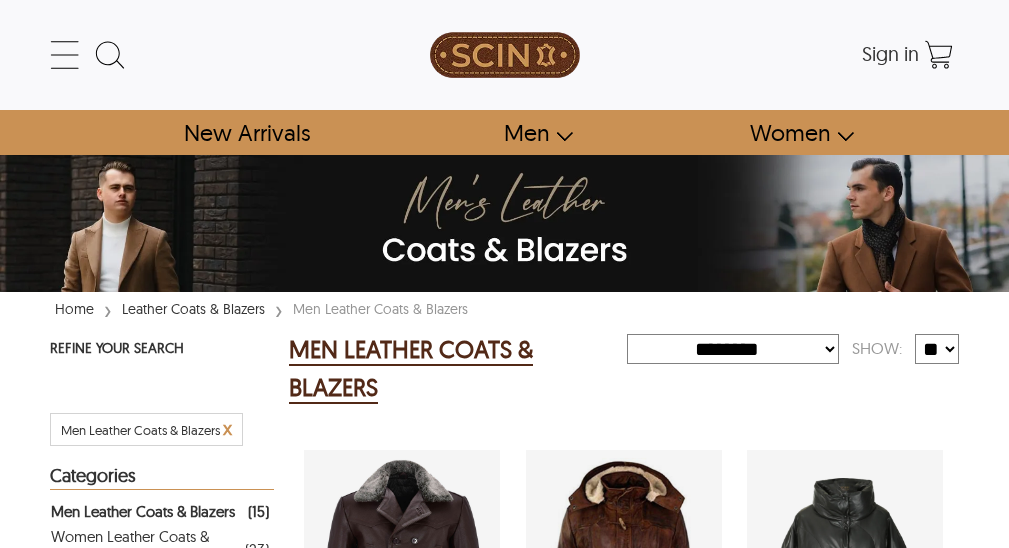 scroll, scrollTop: 300, scrollLeft: 0, axis: vertical 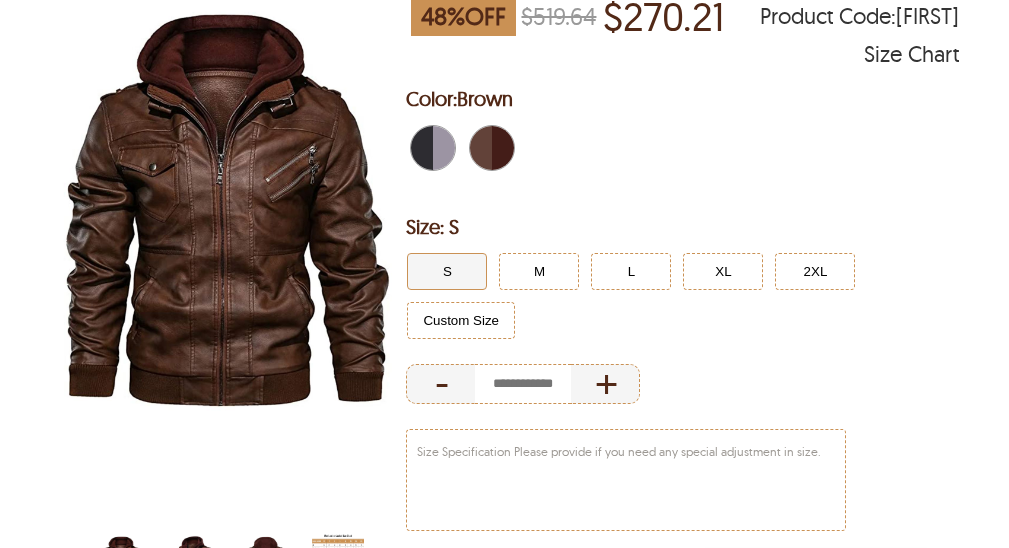 click at bounding box center (266, 565) 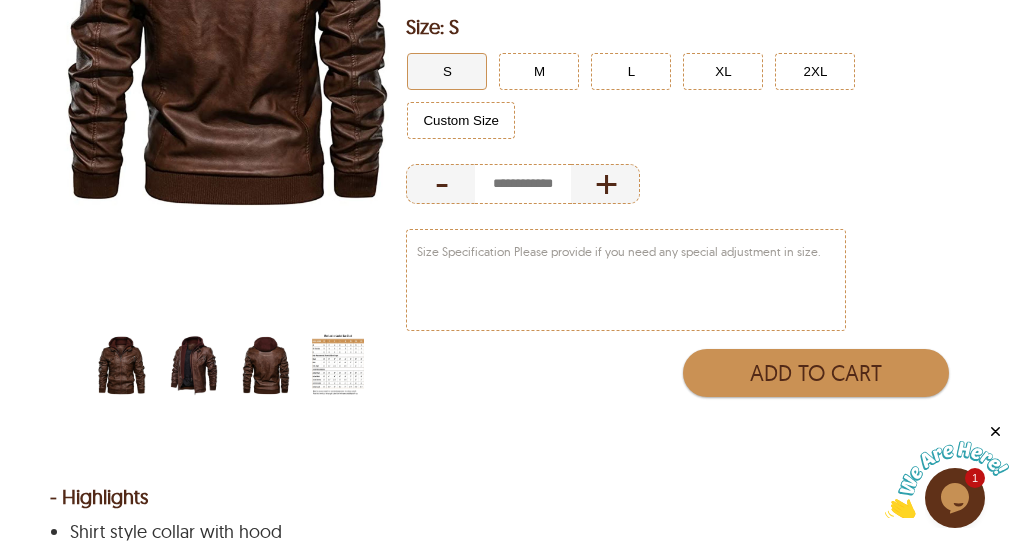 scroll, scrollTop: 0, scrollLeft: 0, axis: both 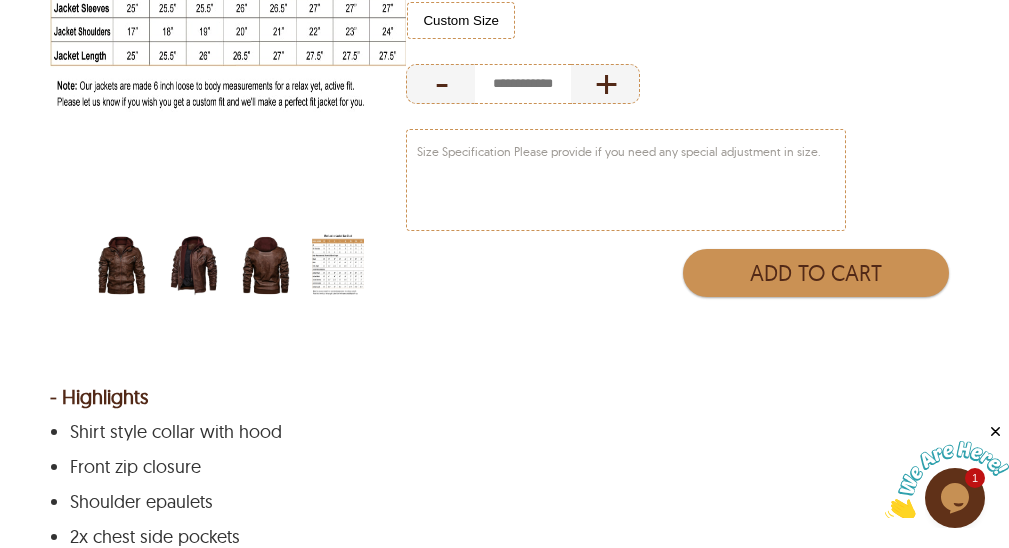 click at bounding box center (266, 265) 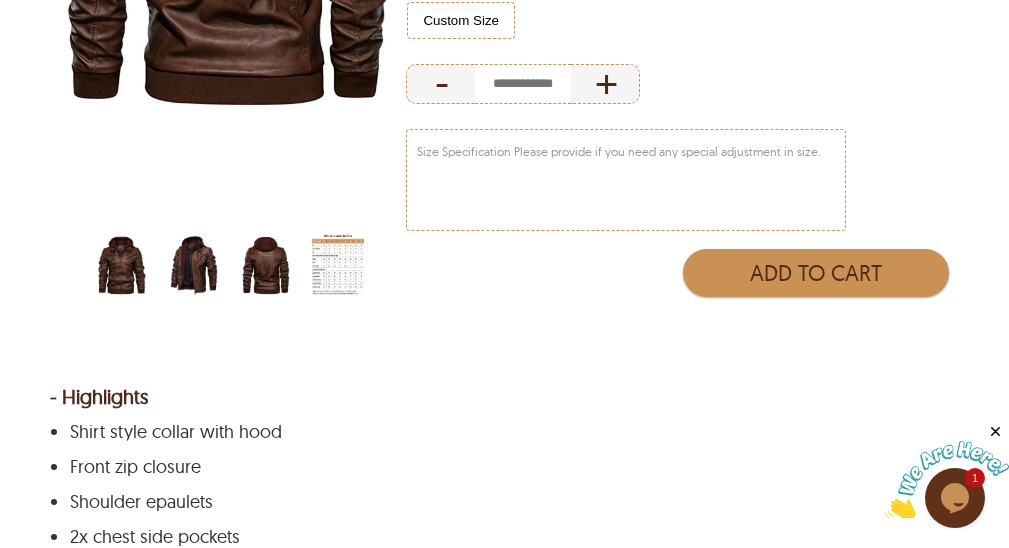 scroll, scrollTop: 300, scrollLeft: 0, axis: vertical 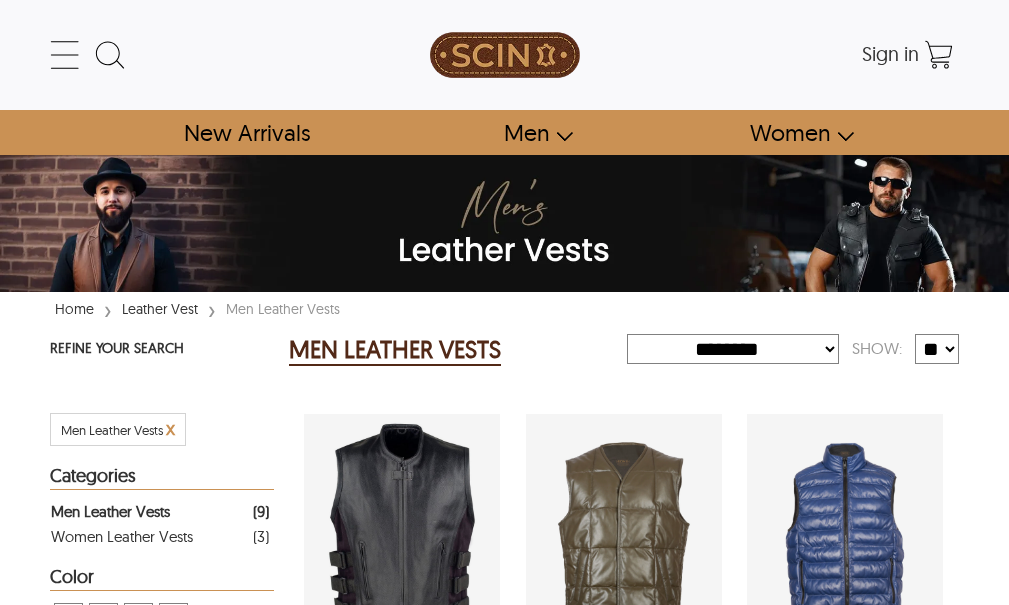 select on "********" 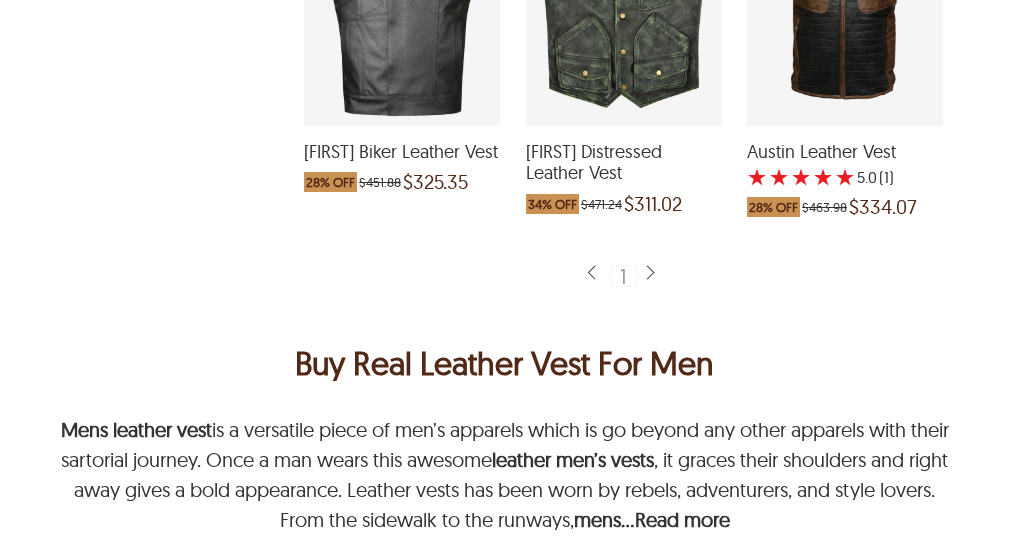 scroll, scrollTop: 1000, scrollLeft: 0, axis: vertical 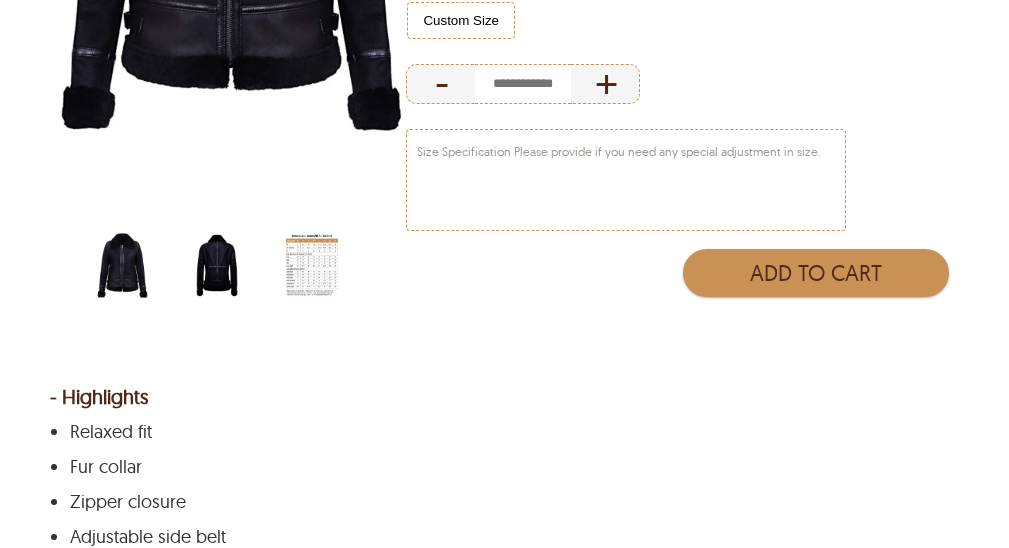 click at bounding box center [217, 265] 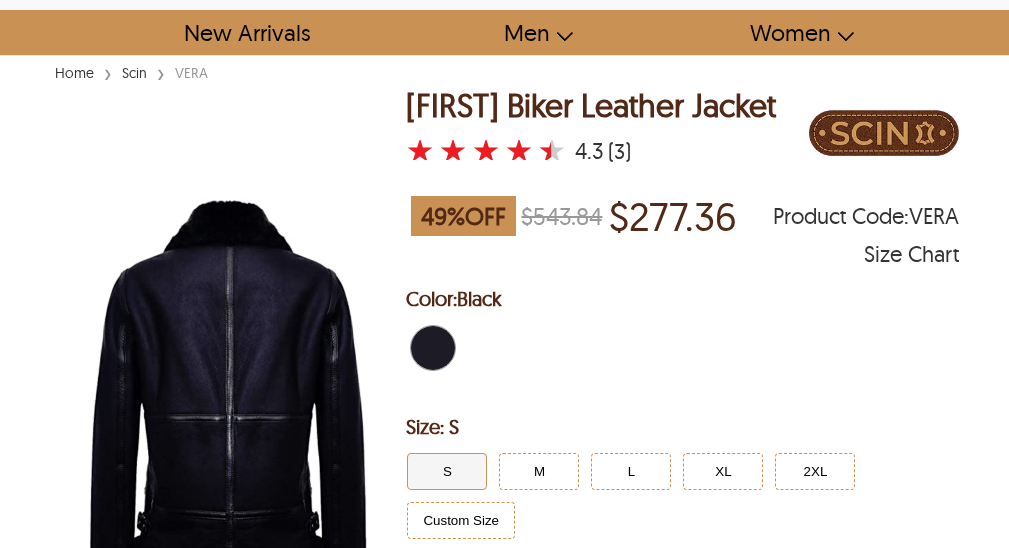 scroll, scrollTop: 200, scrollLeft: 0, axis: vertical 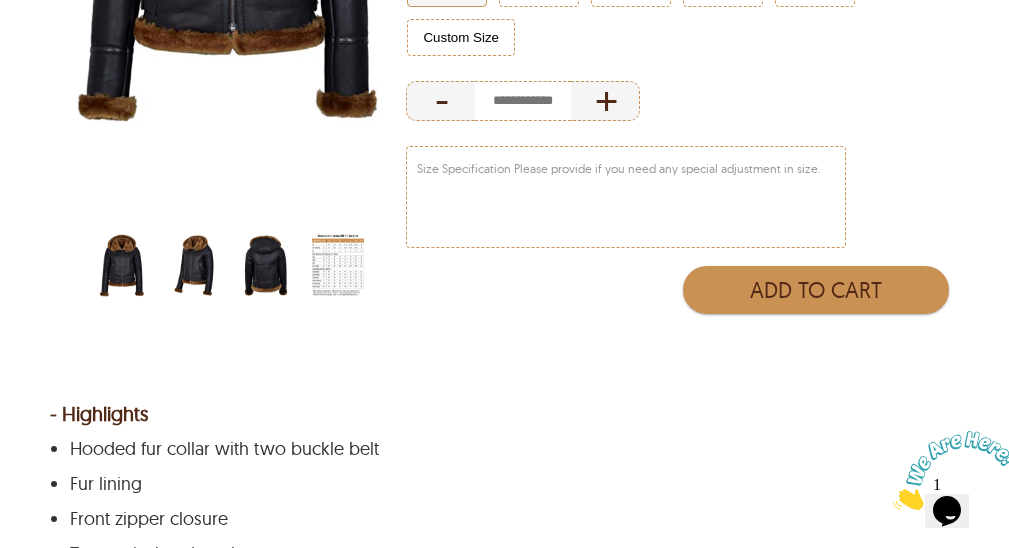 click at bounding box center (266, 265) 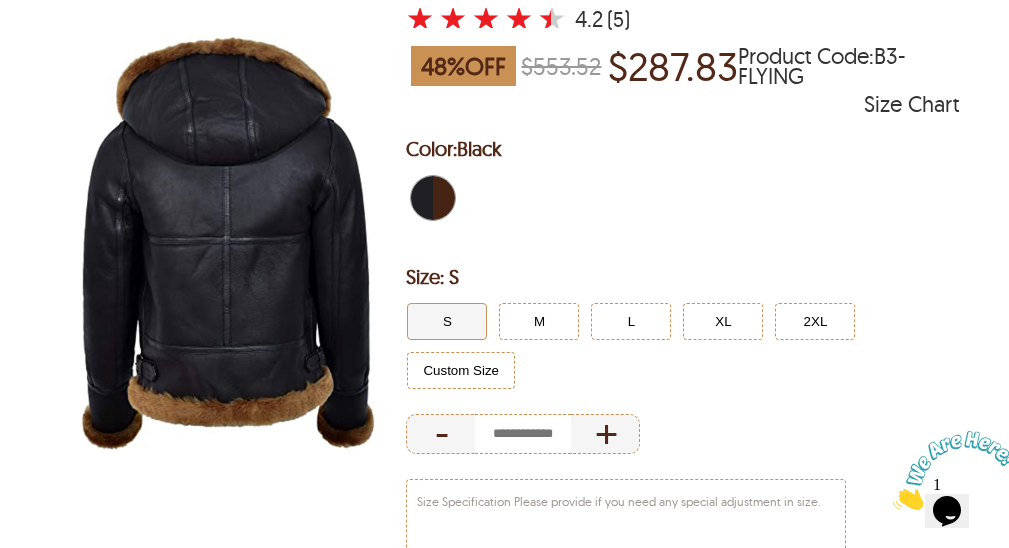scroll, scrollTop: 400, scrollLeft: 0, axis: vertical 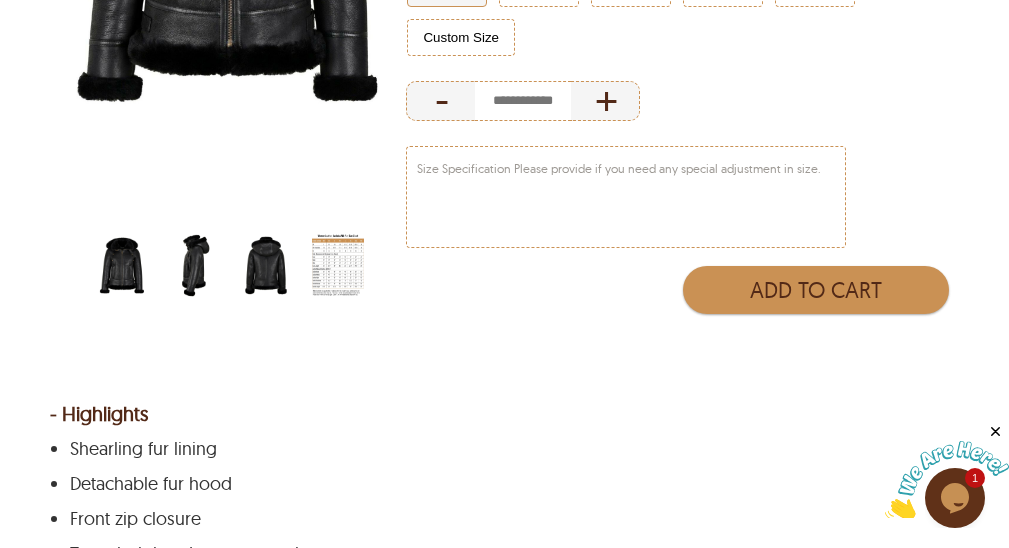click at bounding box center (266, 265) 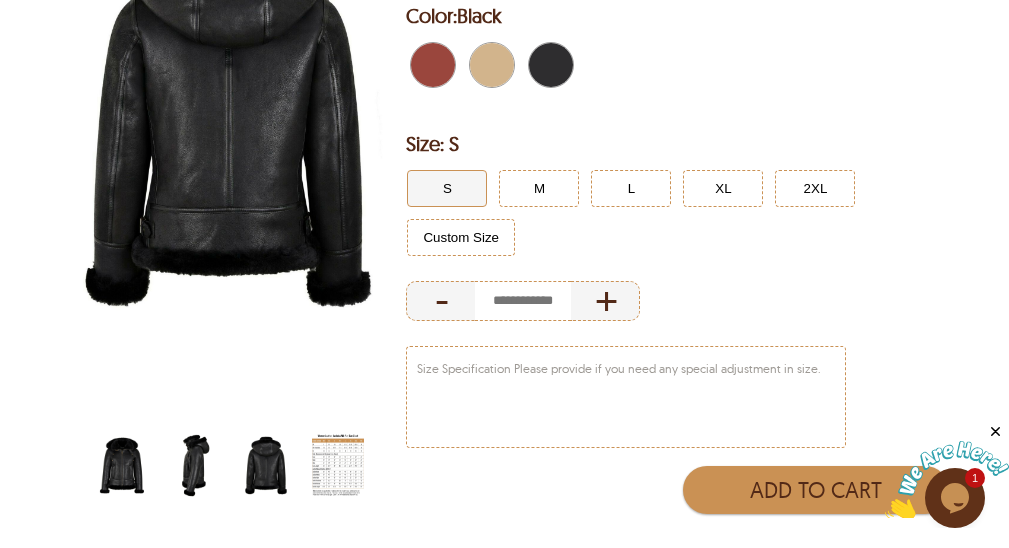 scroll, scrollTop: 300, scrollLeft: 0, axis: vertical 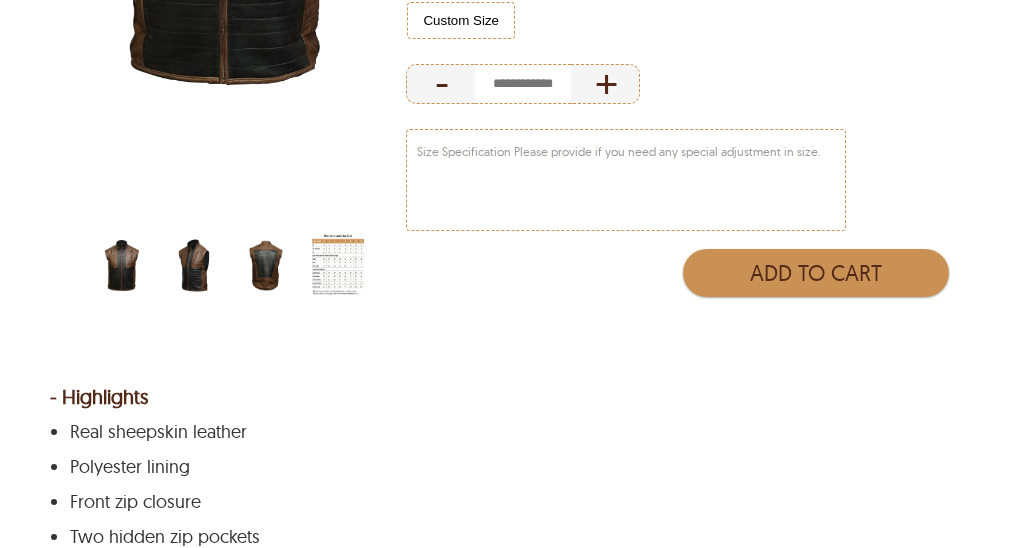 click at bounding box center (266, 265) 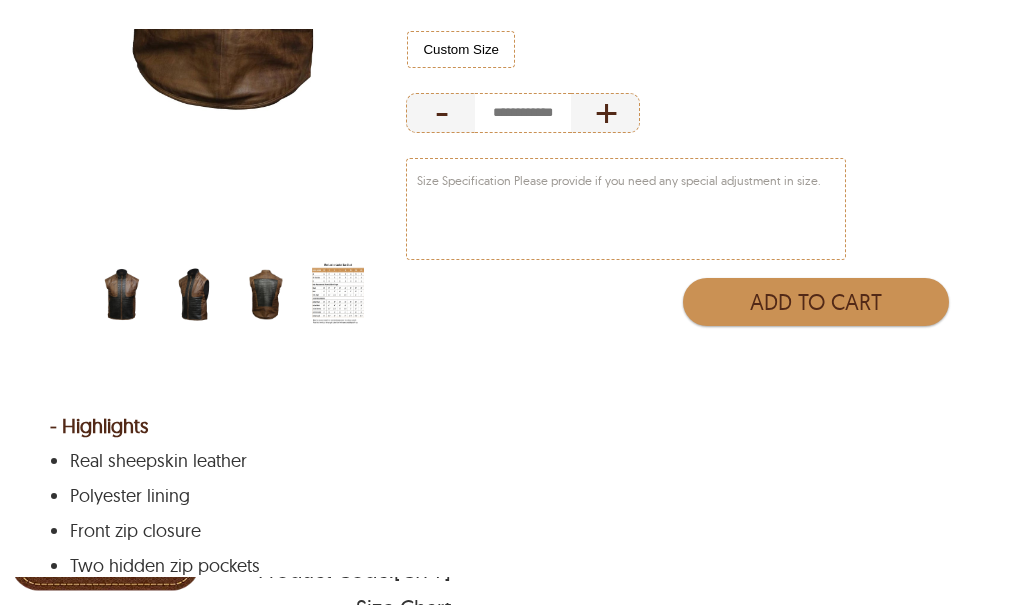scroll, scrollTop: 300, scrollLeft: 0, axis: vertical 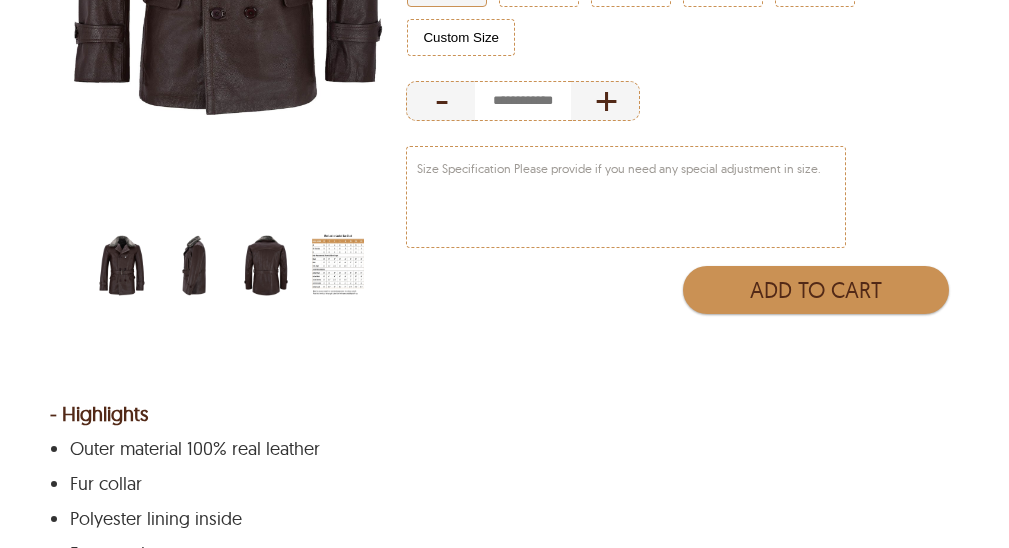 click at bounding box center [266, 265] 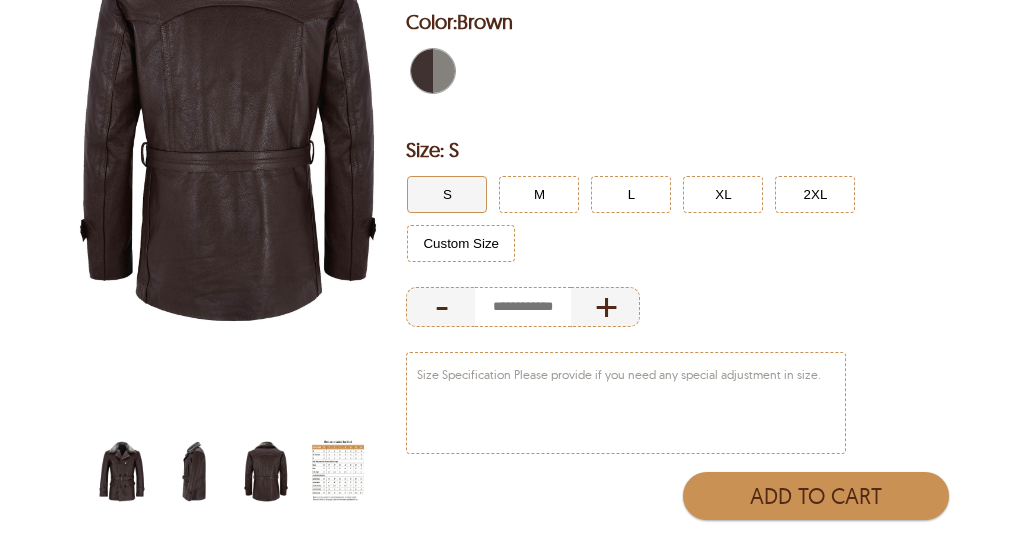 scroll, scrollTop: 300, scrollLeft: 0, axis: vertical 